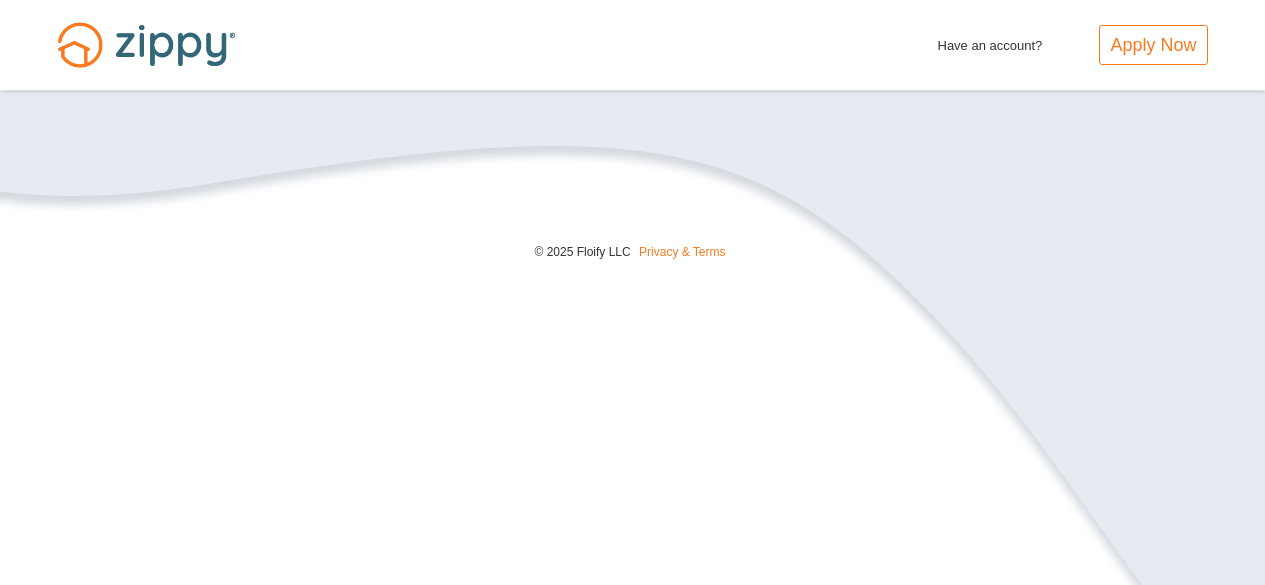 scroll, scrollTop: 0, scrollLeft: 0, axis: both 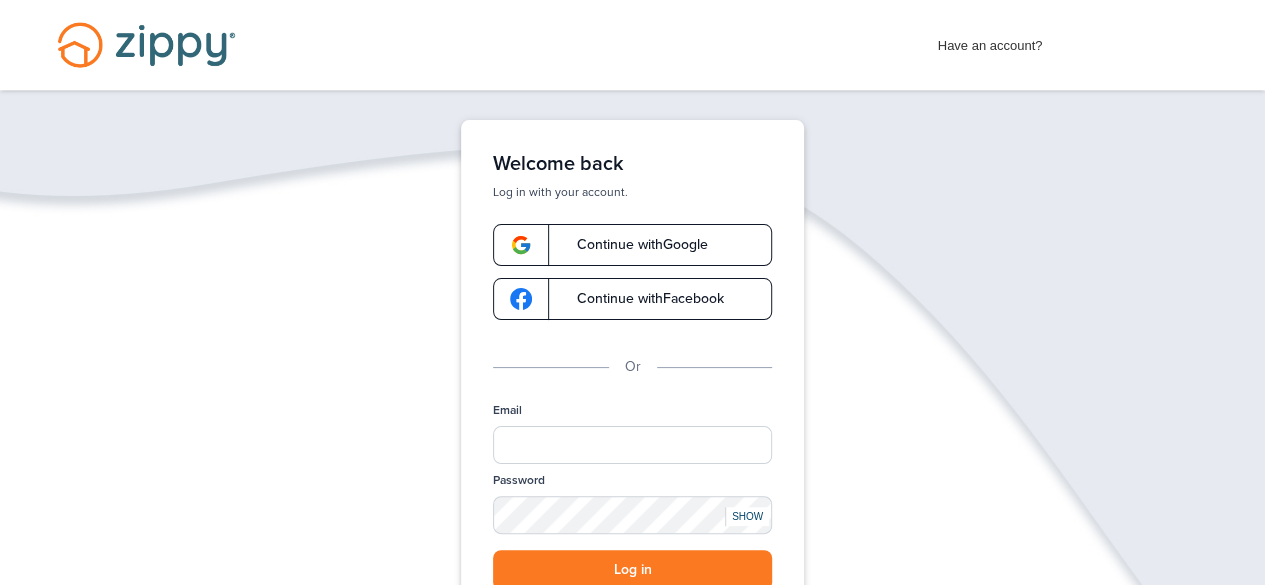 click on "Continue with  Google" at bounding box center [632, 245] 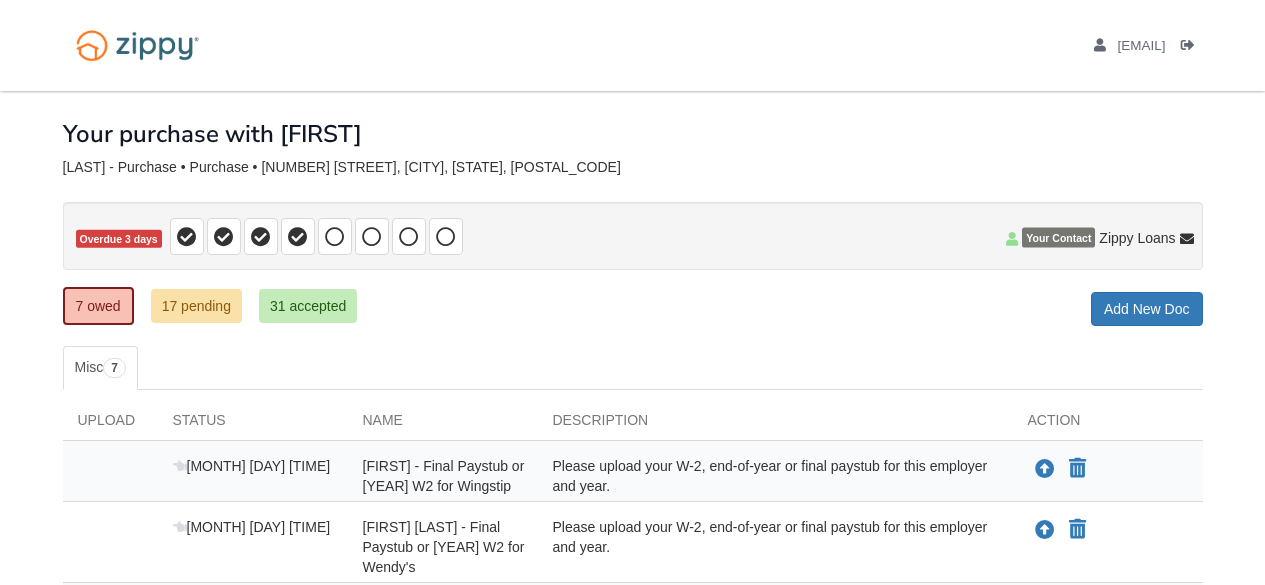 scroll, scrollTop: 0, scrollLeft: 0, axis: both 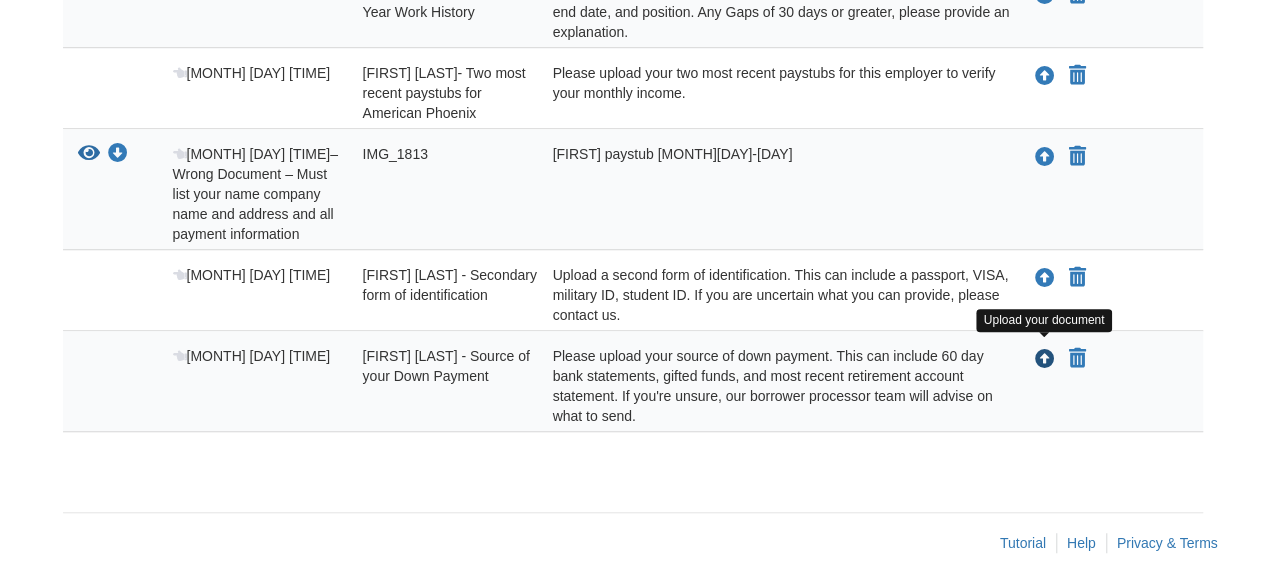 click at bounding box center (1045, 360) 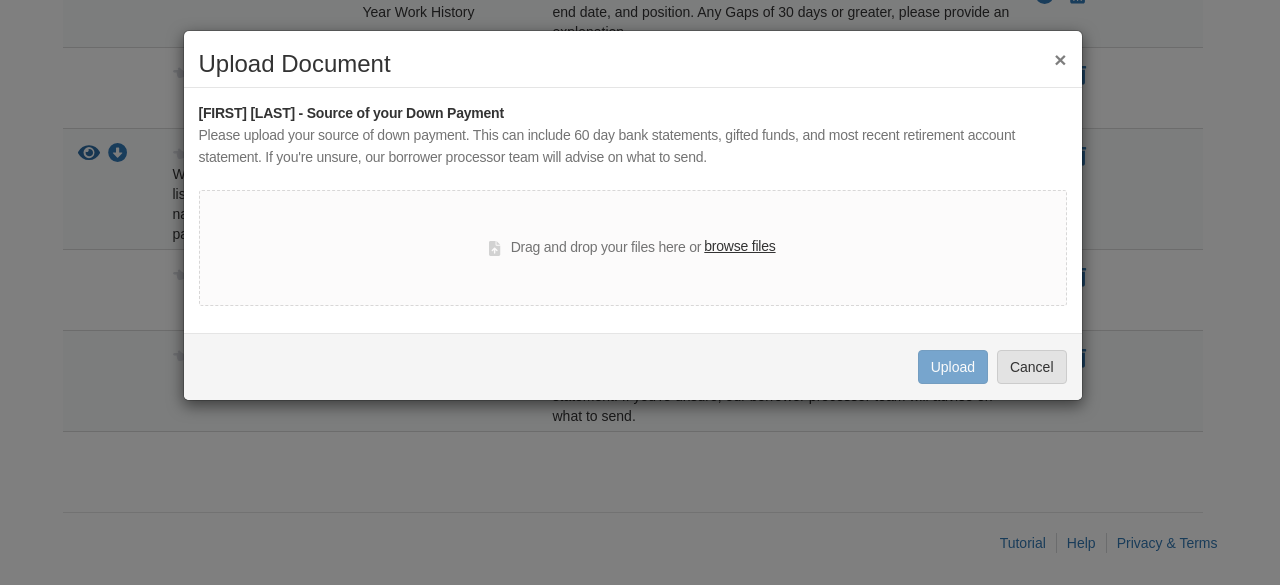 click on "browse files" at bounding box center (739, 247) 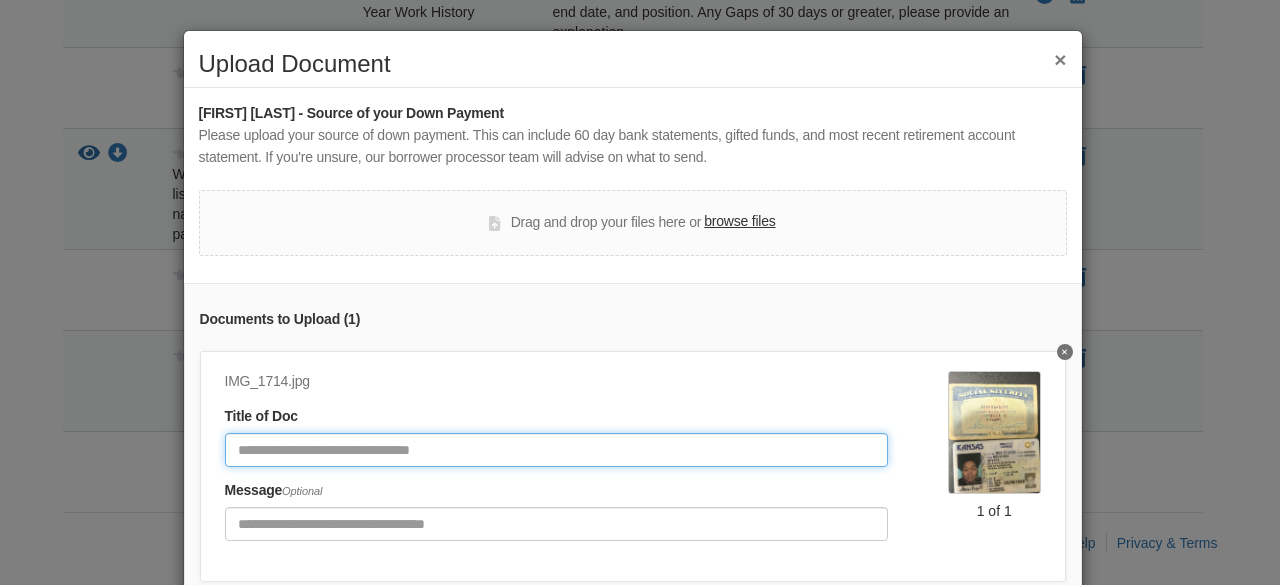 click 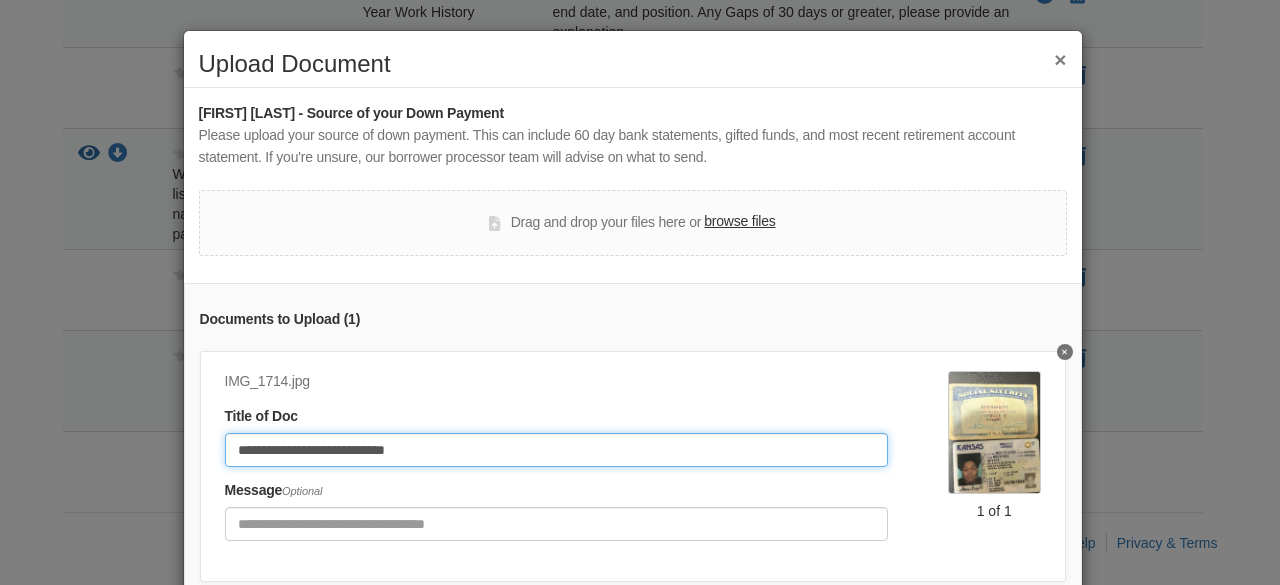 type on "**********" 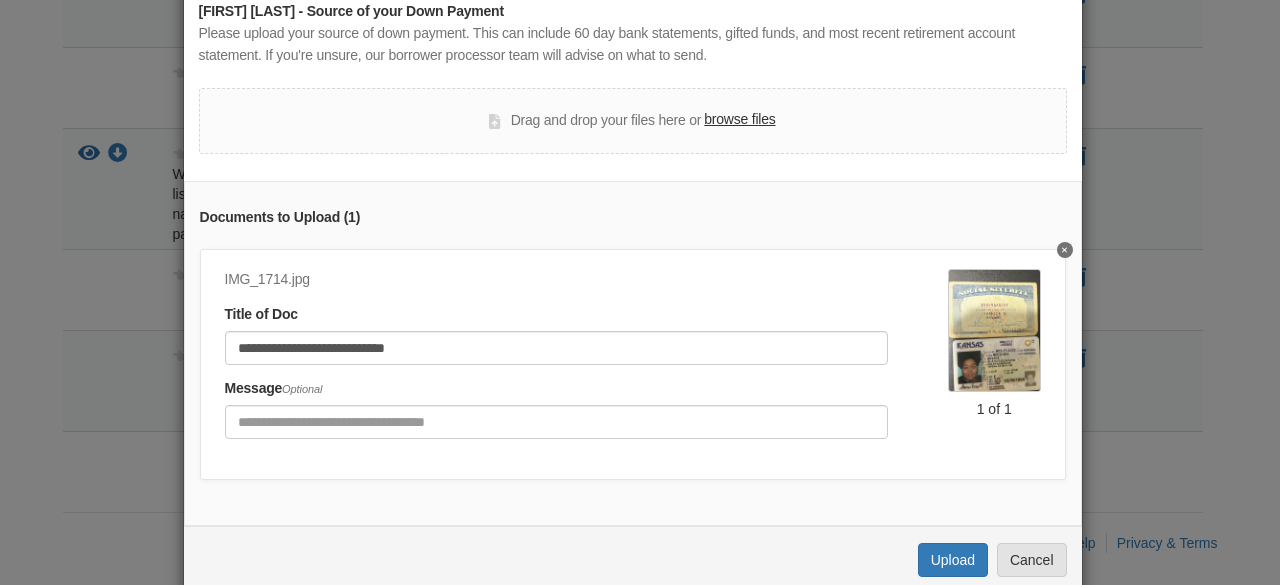 scroll, scrollTop: 152, scrollLeft: 0, axis: vertical 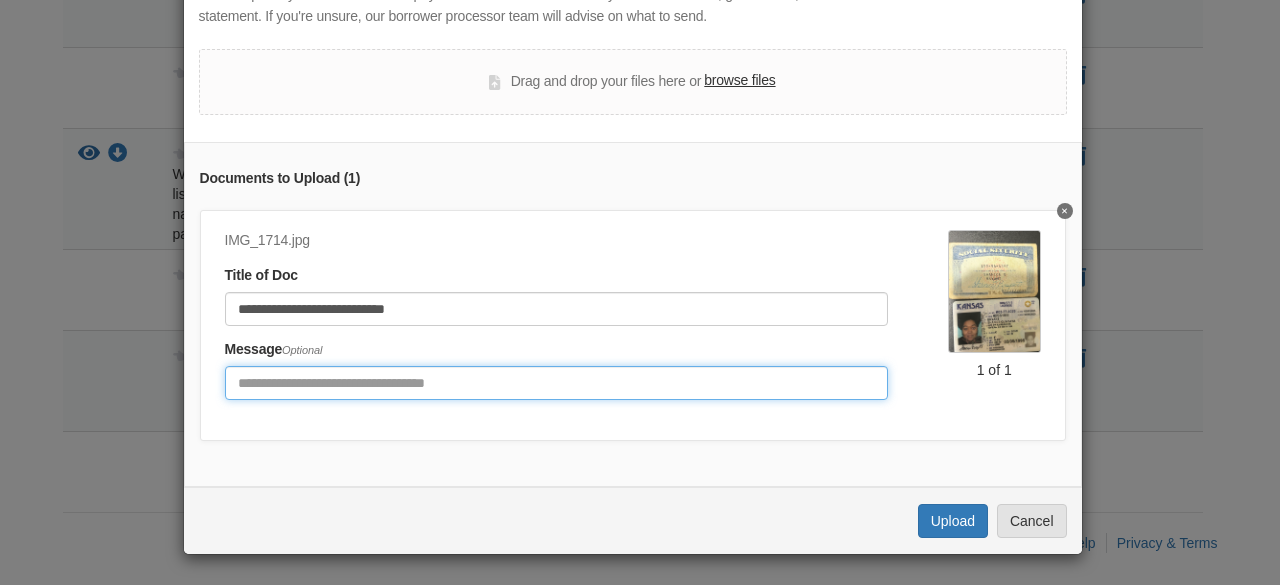 click at bounding box center [556, 383] 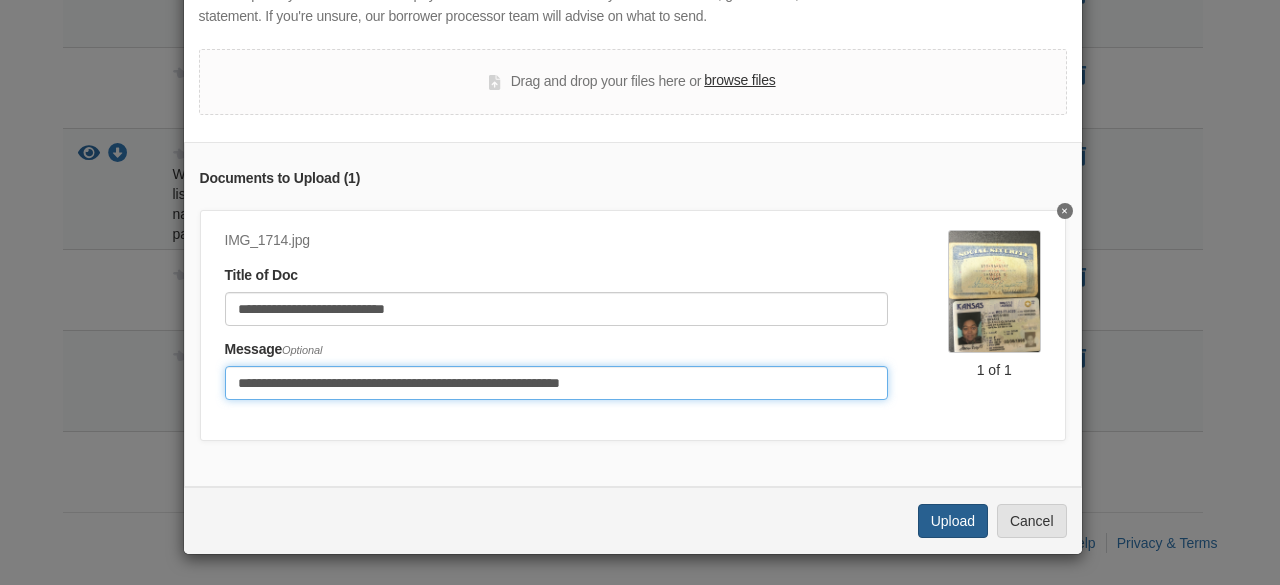 type on "**********" 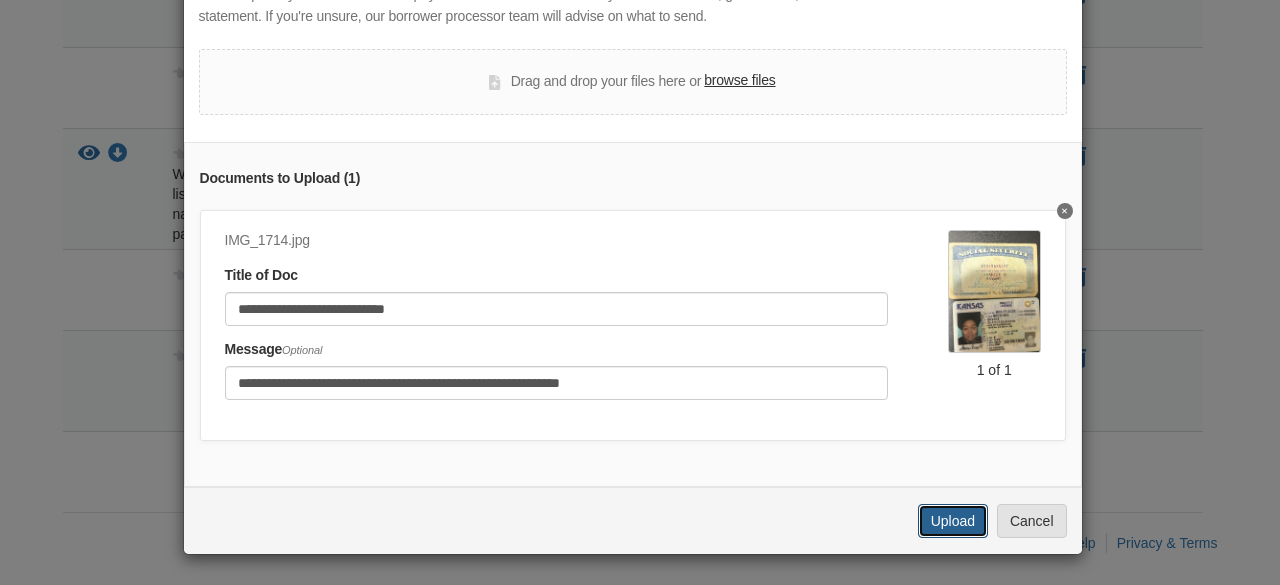 click on "Upload" at bounding box center (953, 521) 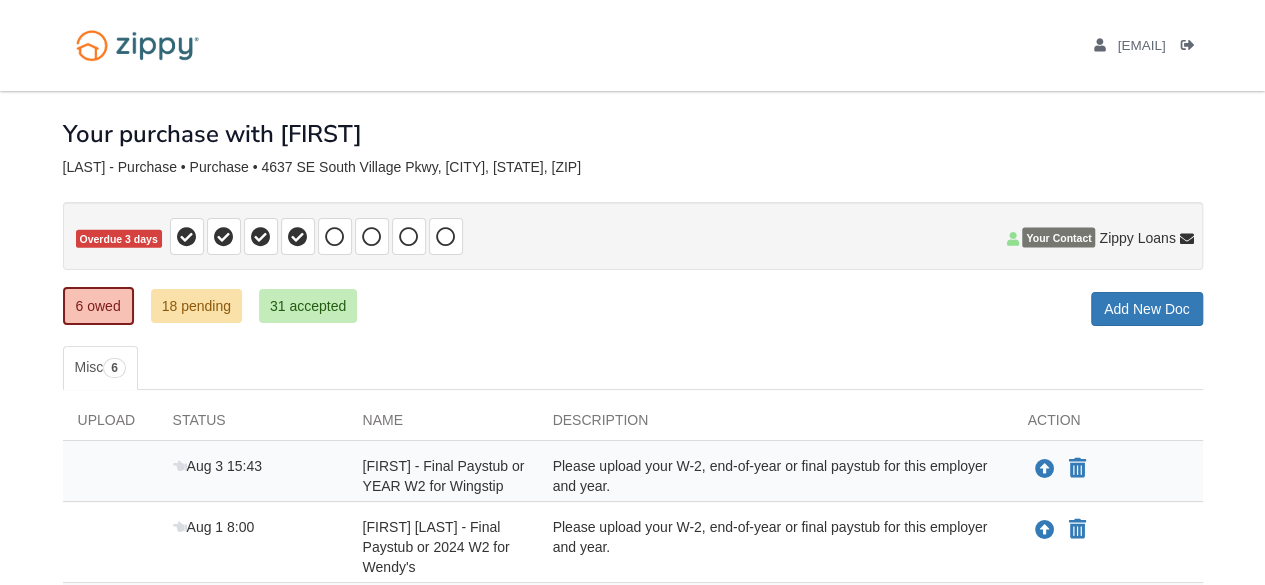 scroll, scrollTop: 516, scrollLeft: 0, axis: vertical 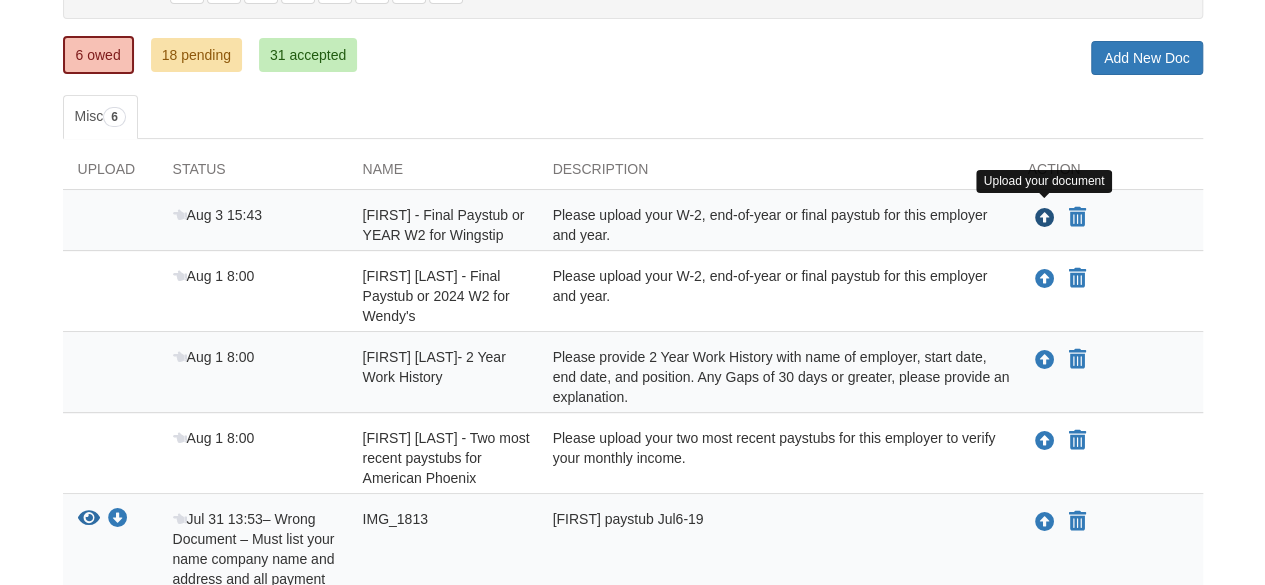 click at bounding box center (1045, 219) 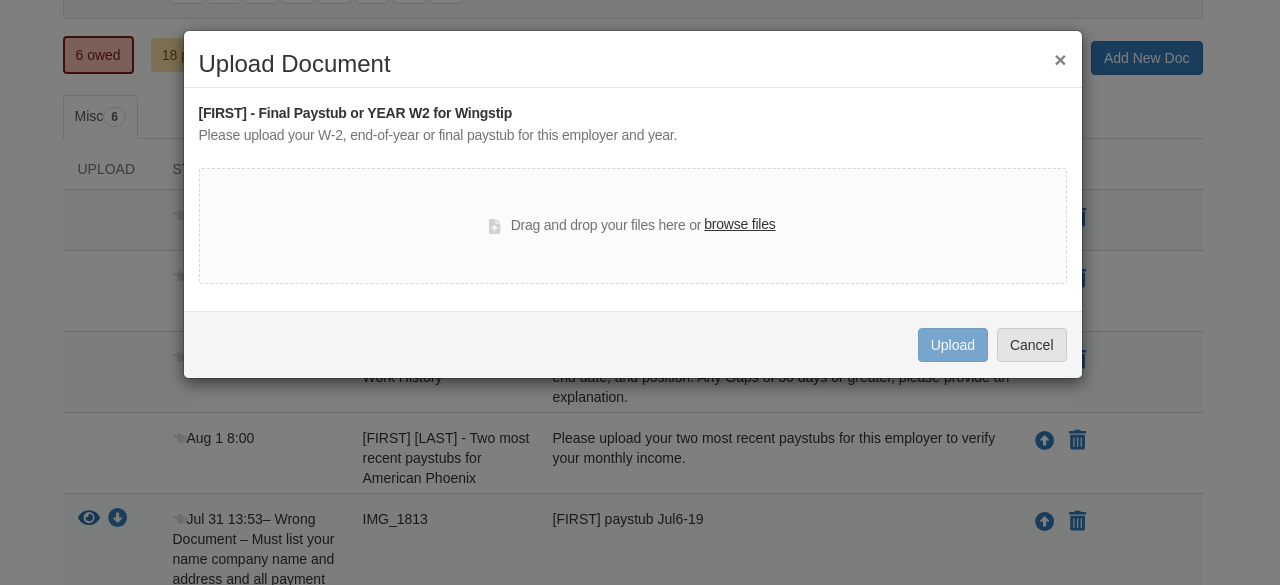 click on "browse files" at bounding box center [739, 225] 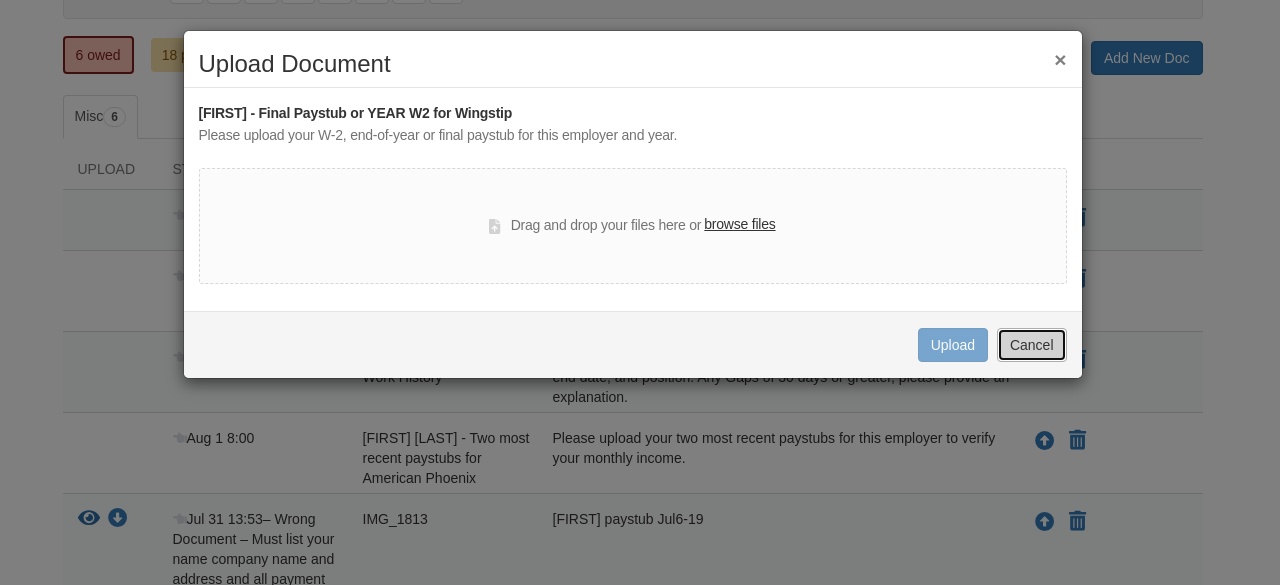 click on "Cancel" at bounding box center [1032, 345] 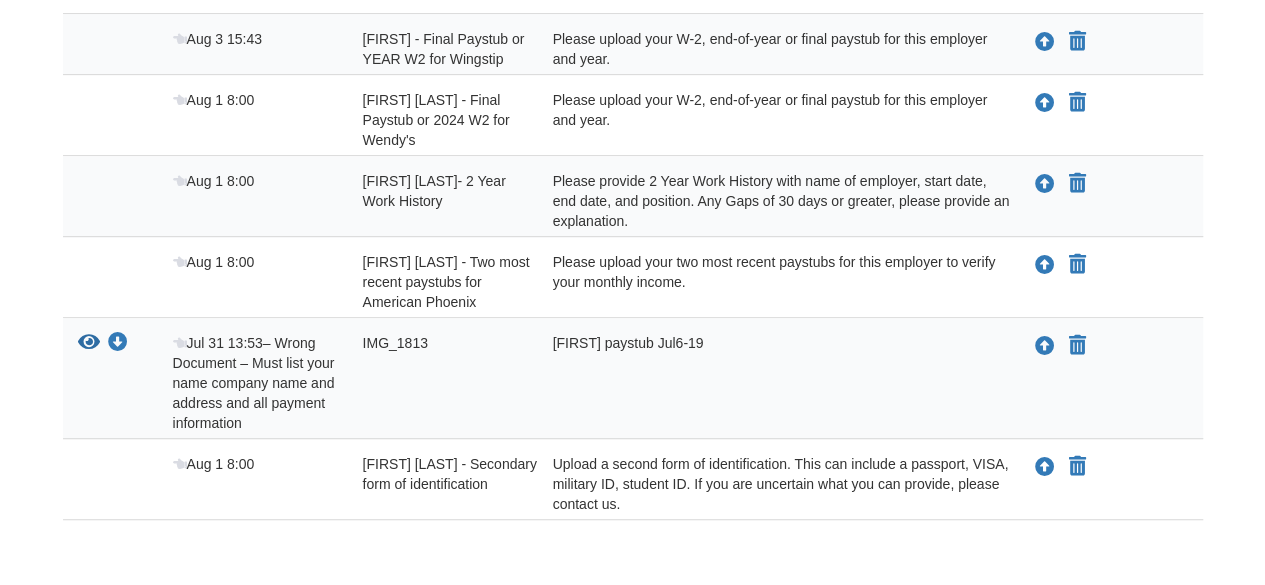 scroll, scrollTop: 443, scrollLeft: 0, axis: vertical 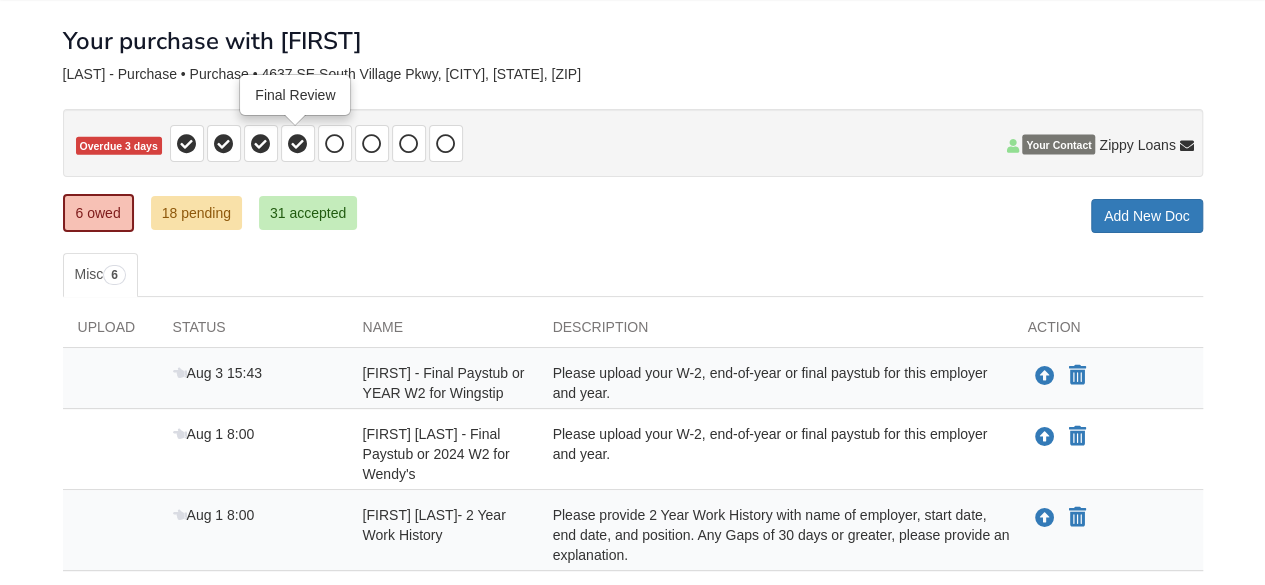 click at bounding box center (298, 143) 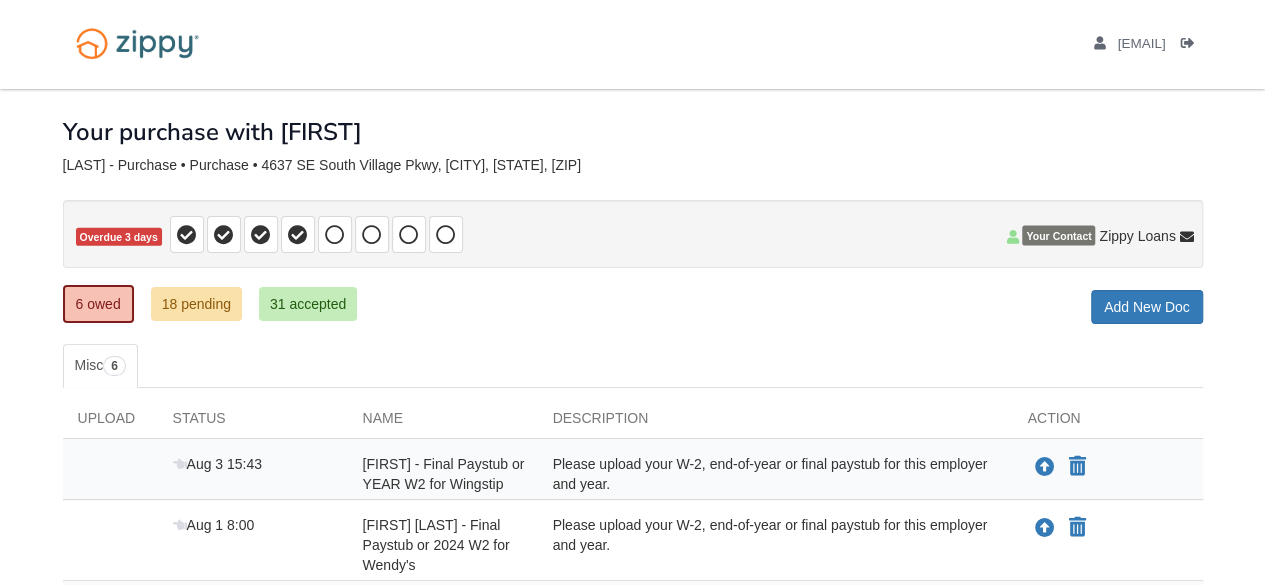 scroll, scrollTop: 0, scrollLeft: 0, axis: both 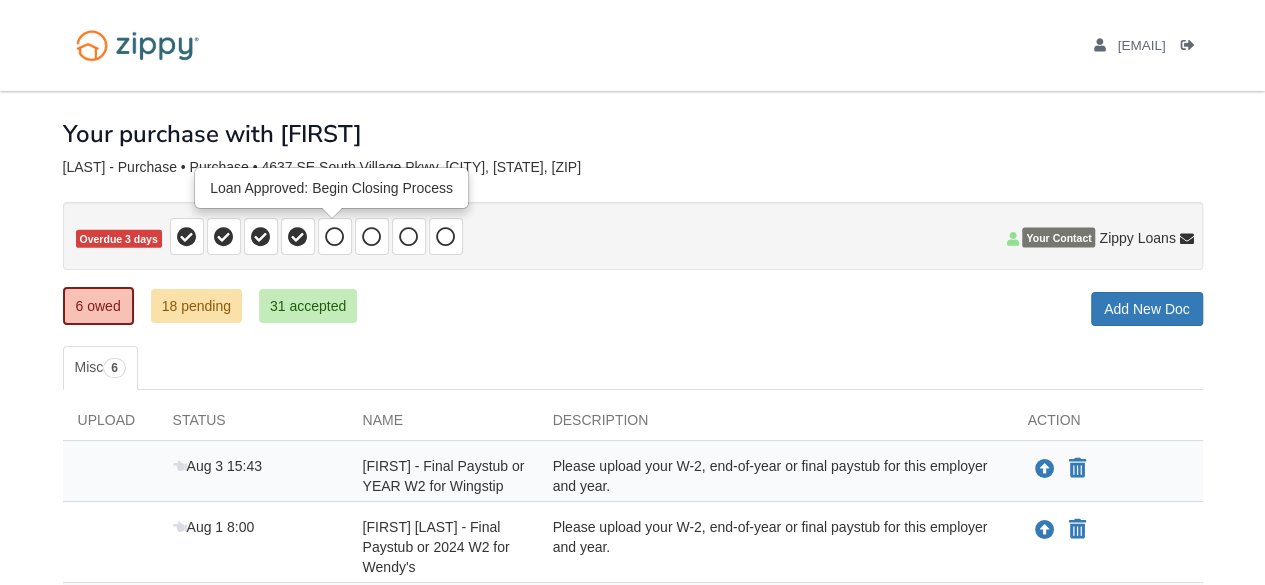 click at bounding box center [335, 236] 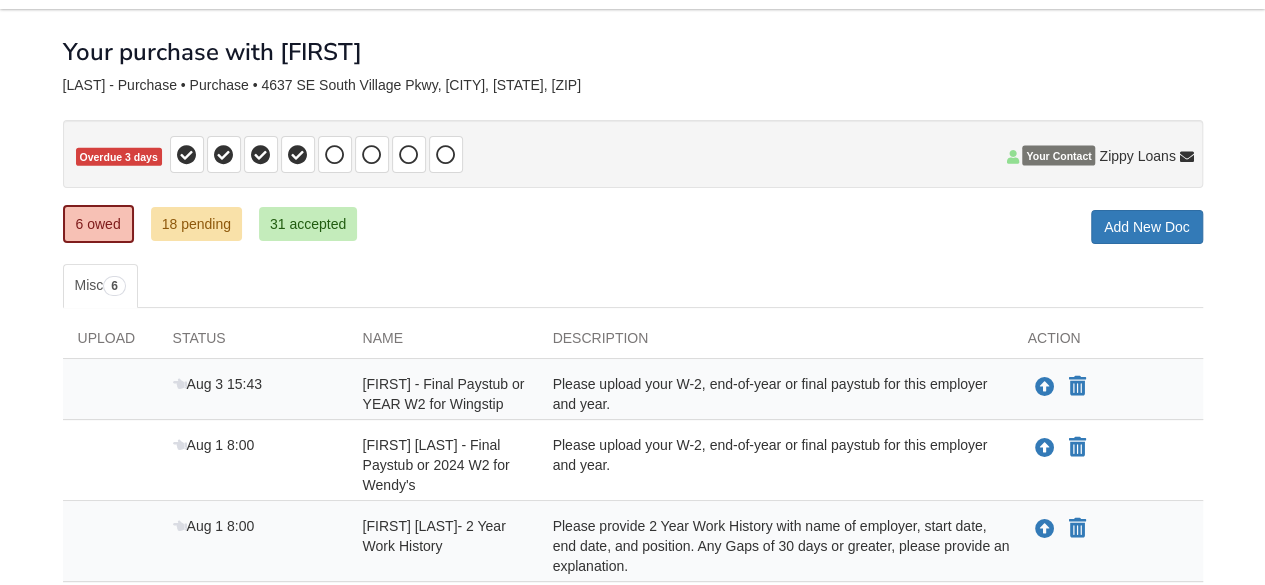 scroll, scrollTop: 91, scrollLeft: 0, axis: vertical 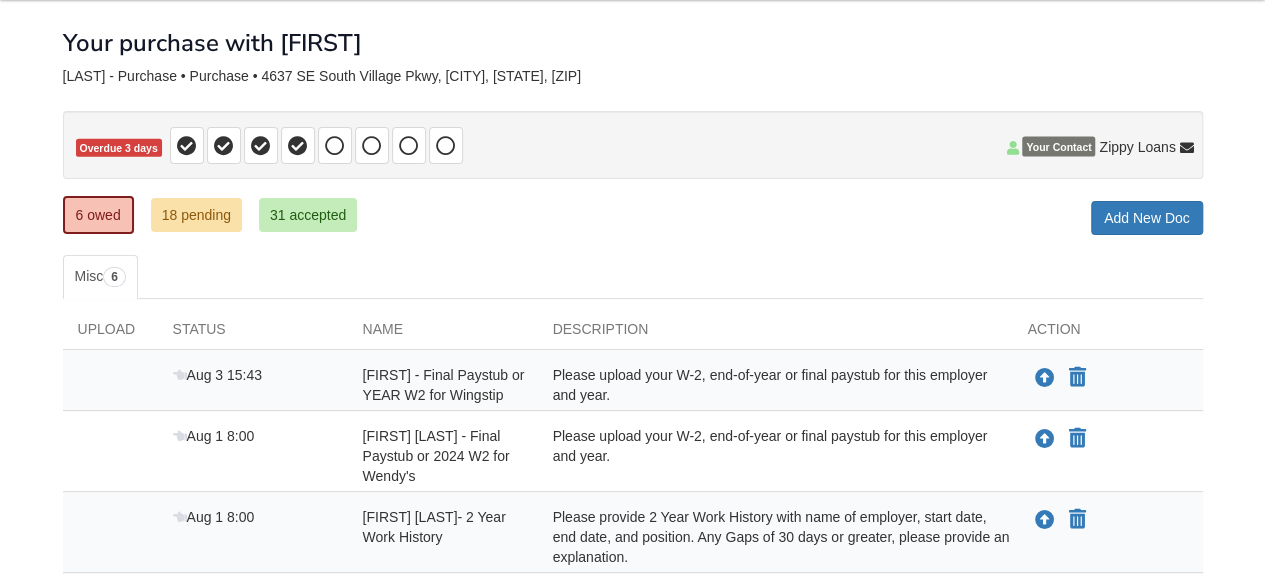 click on "Upload
Status
Name
Description
Action
Aug 3 15:43
Darius  - Final Paystub or YEAR W2 for Wingstip
Please upload your W-2, end-of-year or final paystub for this employer and year.
Upload your document" at bounding box center [633, 587] 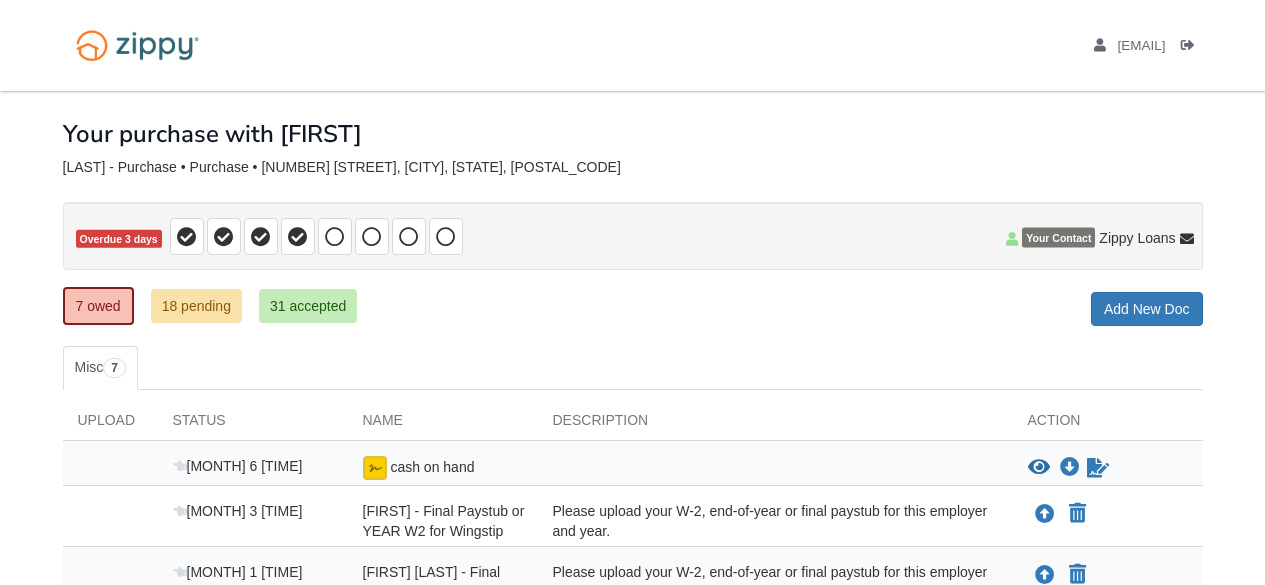 scroll, scrollTop: 61, scrollLeft: 0, axis: vertical 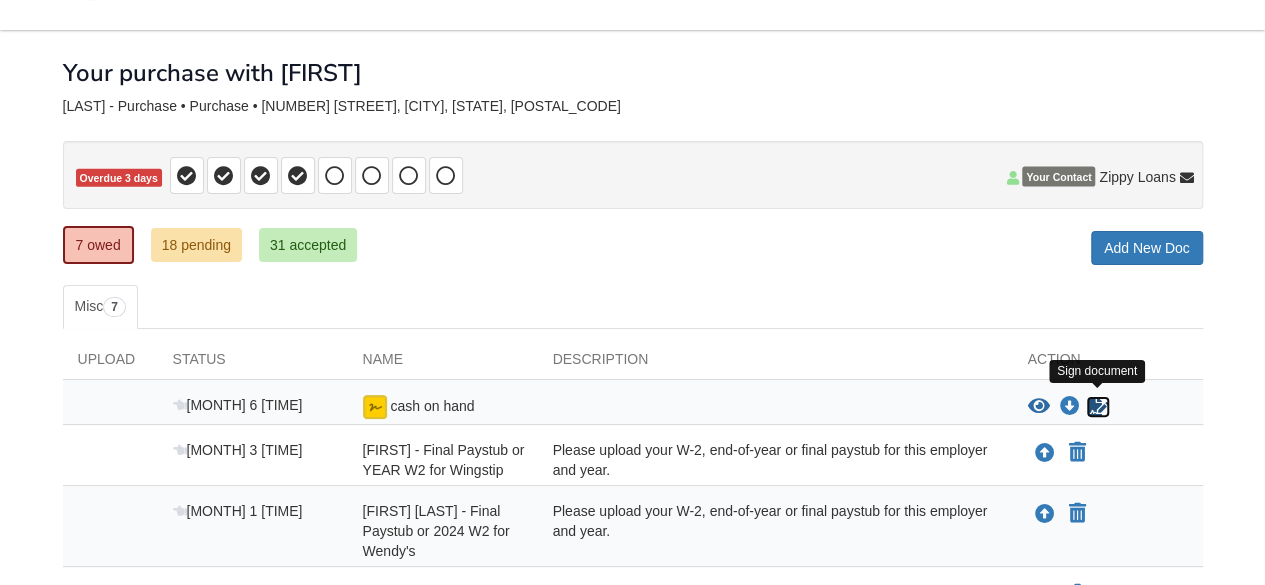click at bounding box center [1098, 407] 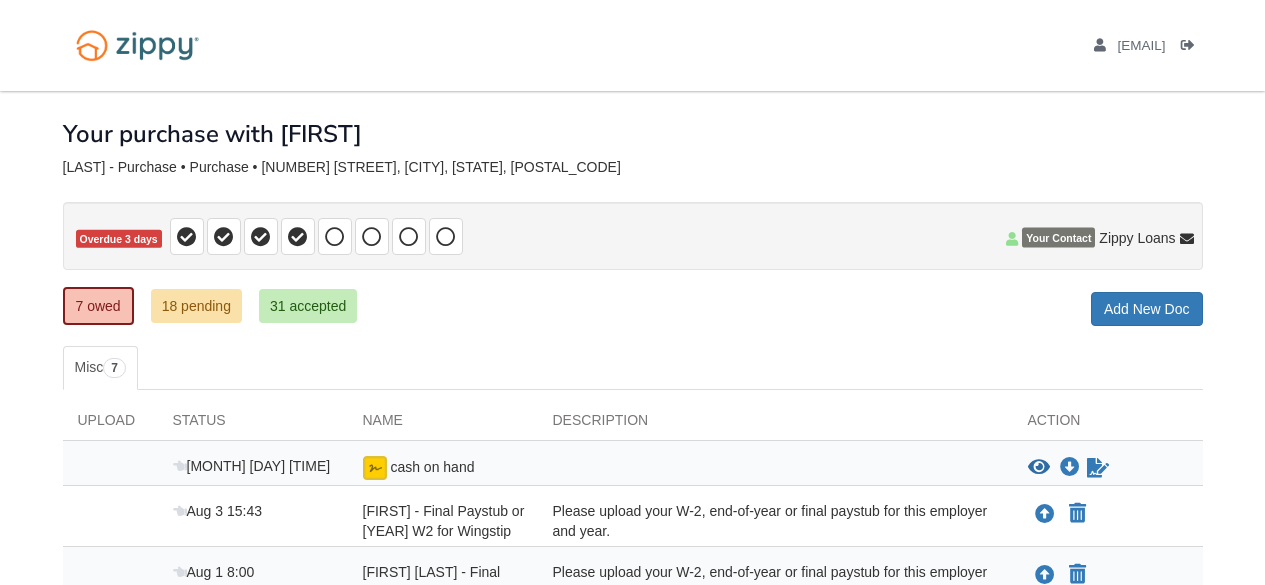 scroll, scrollTop: 0, scrollLeft: 0, axis: both 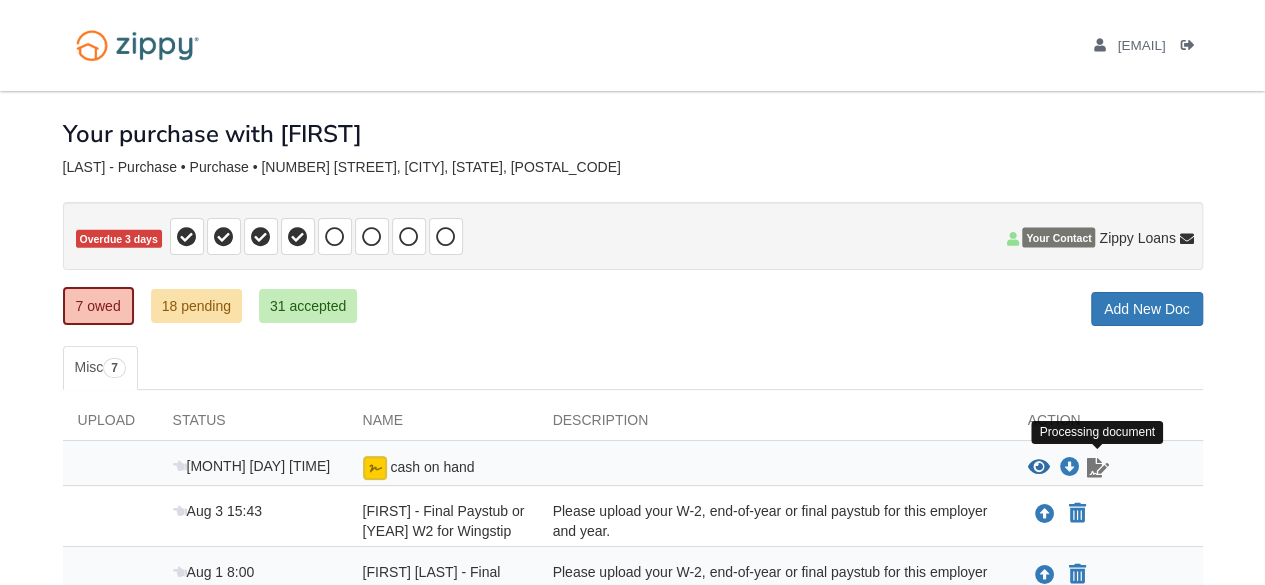 click at bounding box center (1098, 468) 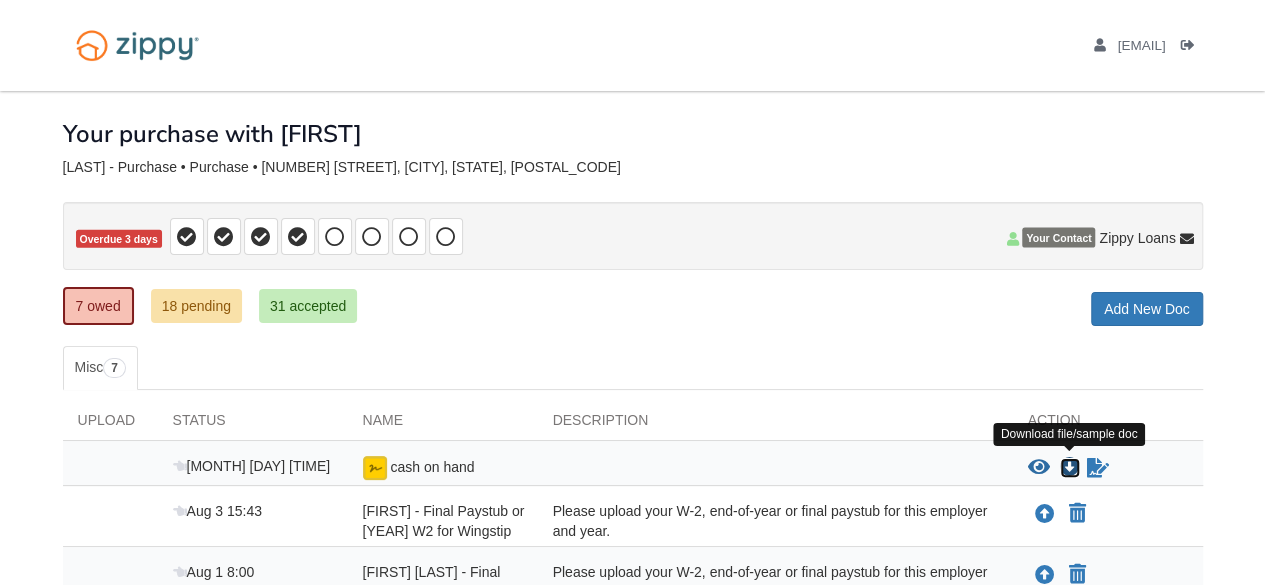 click at bounding box center (1070, 468) 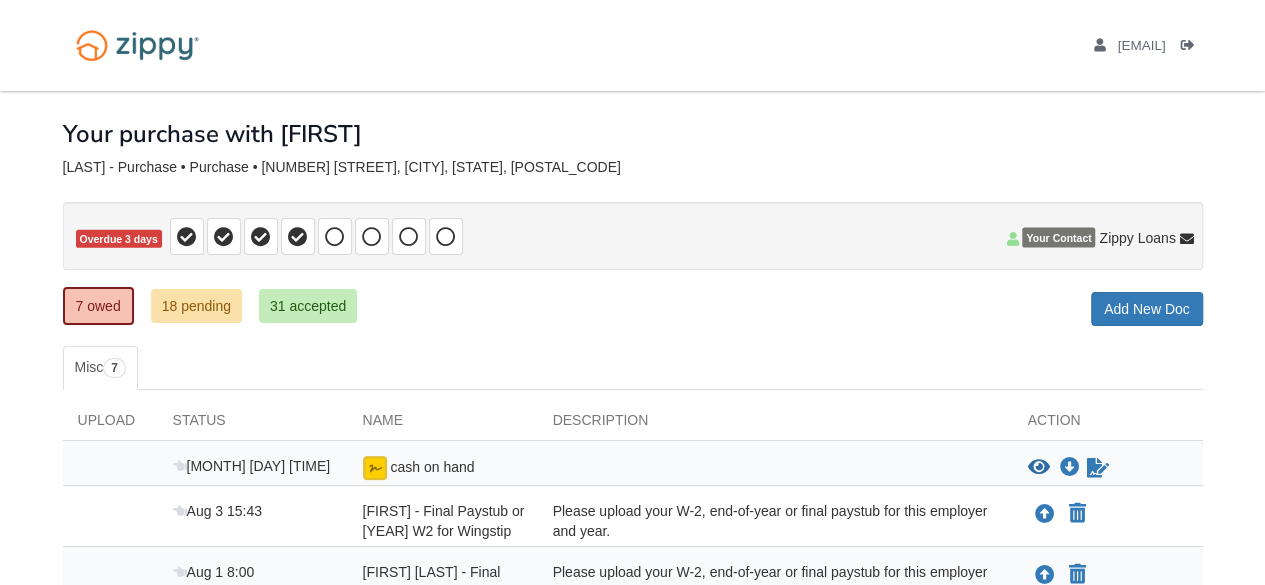 click on "×
×
×
Pending Add Document Notice
document  will be included in the email sent to
Personal Note in Email to
Email Notice
Cancel
Send notice of new request to
Stack & send accepted documents from
Add new document for
Click here  to edit this loan flow." at bounding box center (633, 612) 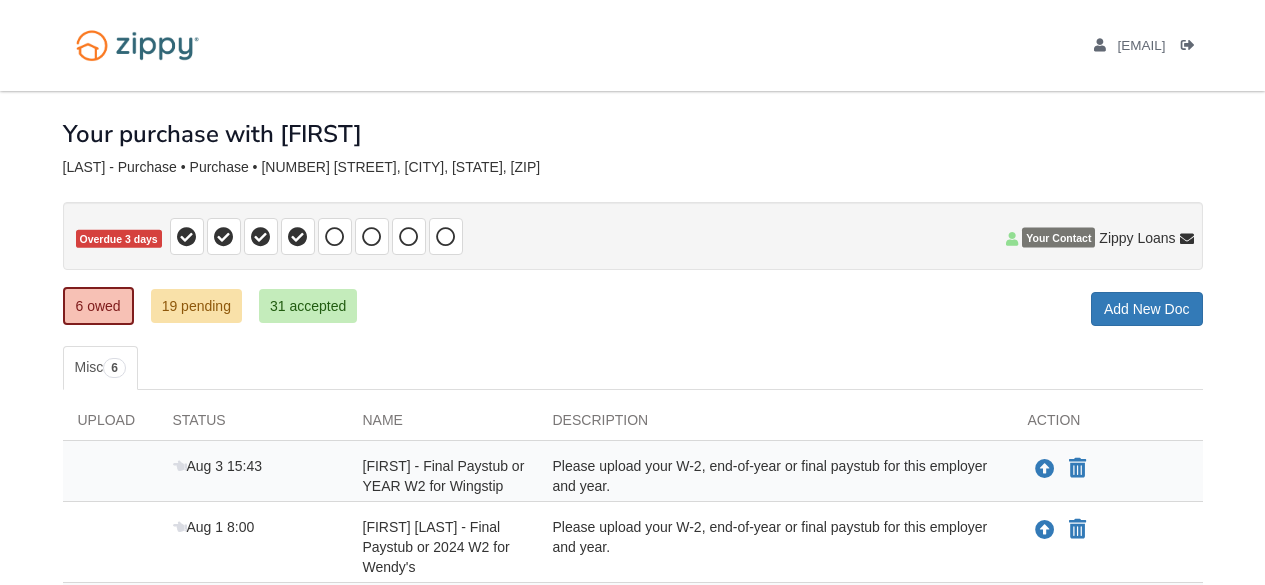 scroll, scrollTop: 0, scrollLeft: 0, axis: both 